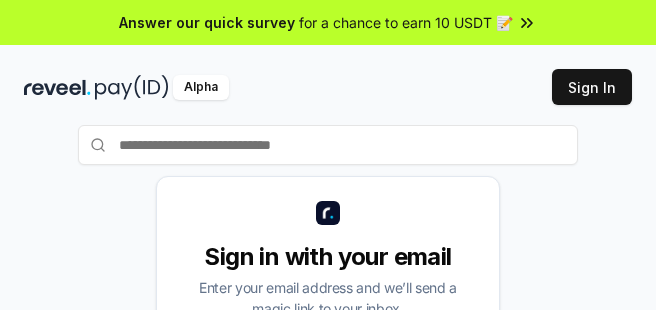 scroll, scrollTop: 0, scrollLeft: 0, axis: both 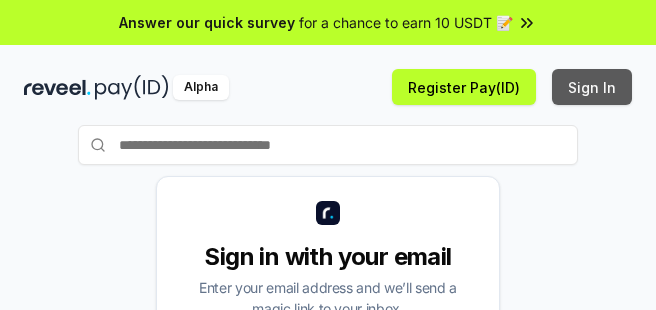 click on "Sign In" at bounding box center (592, 87) 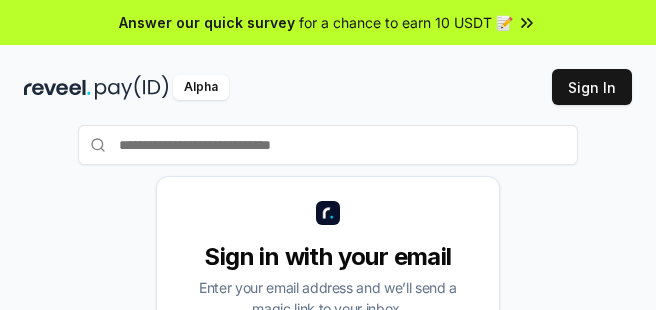 scroll, scrollTop: 0, scrollLeft: 0, axis: both 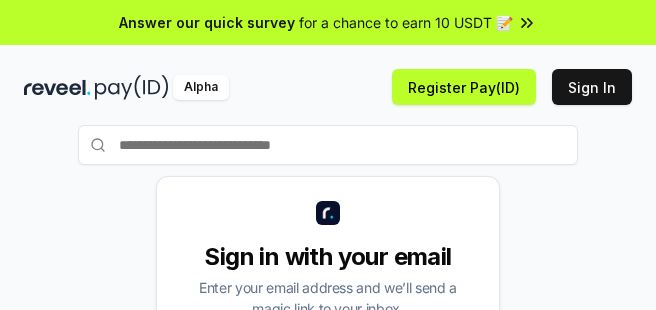 click on "Alpha Register Pay(ID) Sign In" at bounding box center (328, 87) 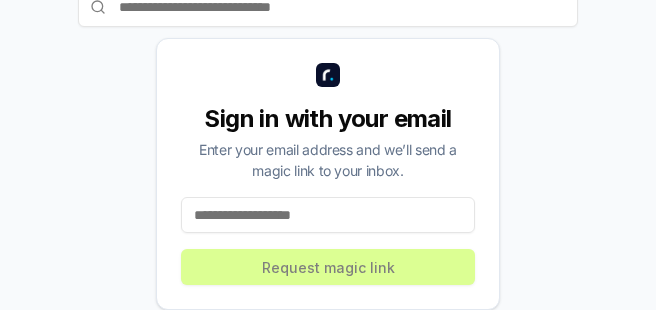 scroll, scrollTop: 140, scrollLeft: 0, axis: vertical 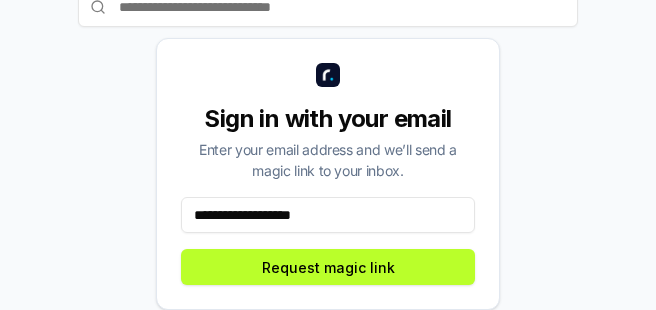 drag, startPoint x: 328, startPoint y: 217, endPoint x: 12, endPoint y: 217, distance: 316 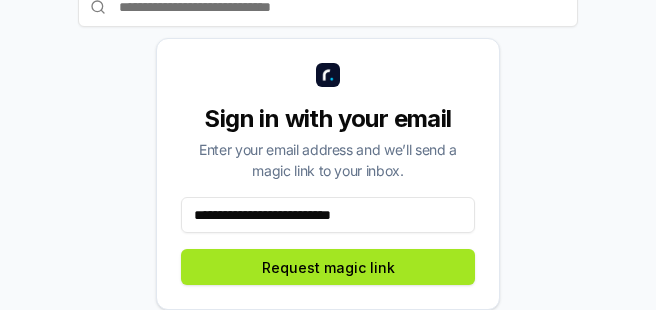 type on "**********" 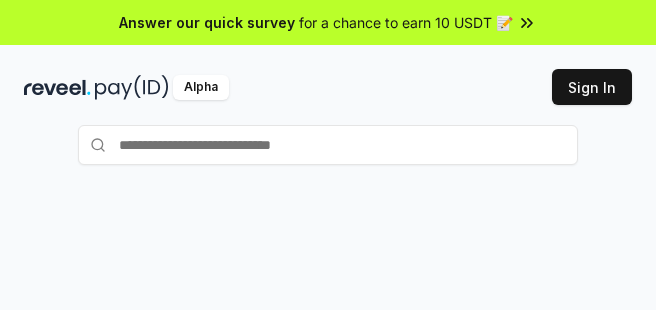 scroll, scrollTop: 0, scrollLeft: 0, axis: both 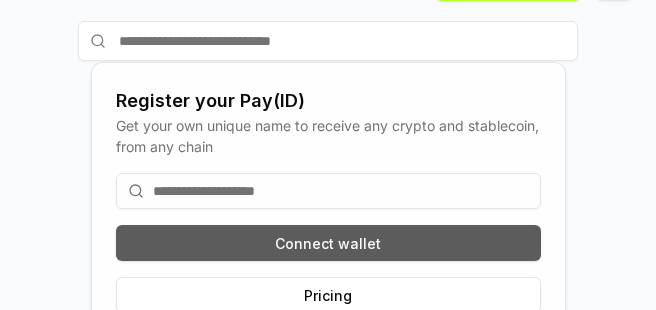 click on "Connect wallet" at bounding box center [328, 243] 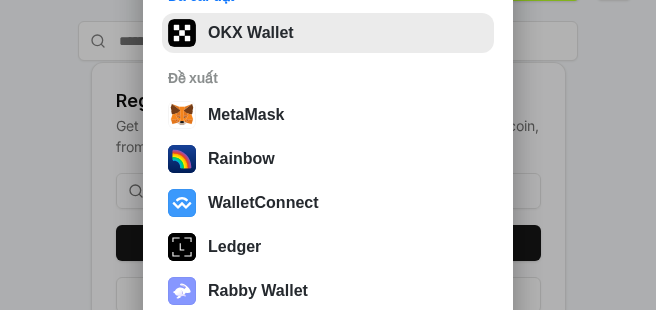 click on "OKX Wallet" at bounding box center [328, 33] 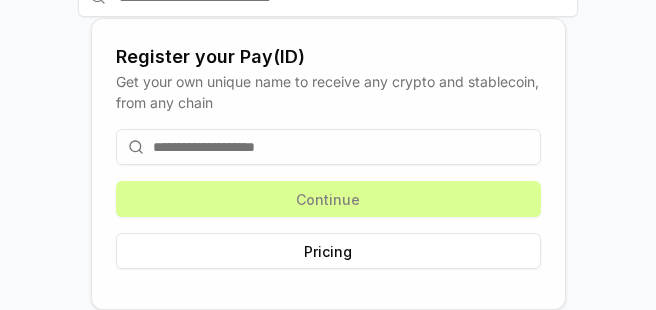 scroll, scrollTop: 150, scrollLeft: 0, axis: vertical 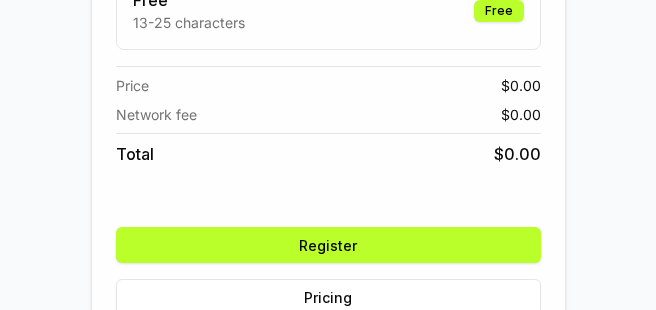 type on "**********" 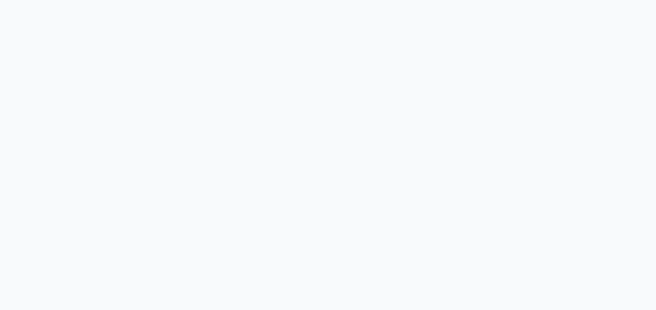 scroll, scrollTop: 0, scrollLeft: 0, axis: both 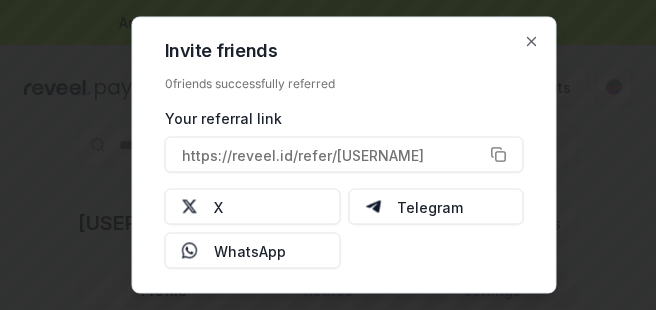 click at bounding box center [328, 155] 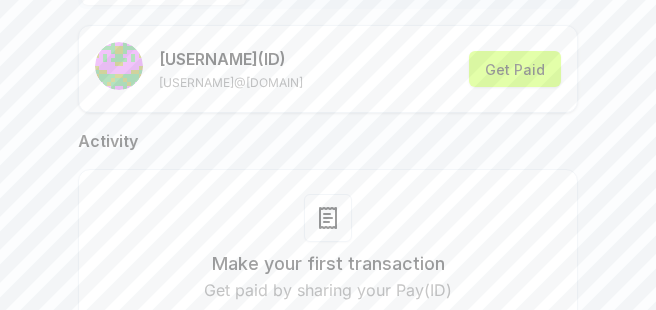 scroll, scrollTop: 200, scrollLeft: 0, axis: vertical 